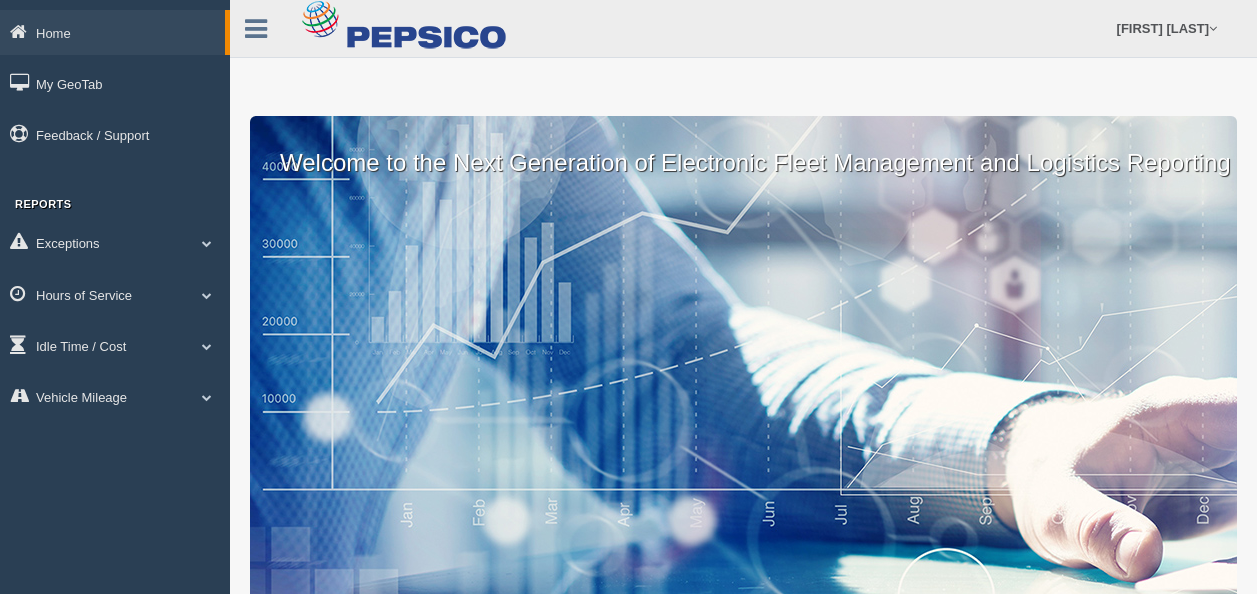 scroll, scrollTop: 0, scrollLeft: 0, axis: both 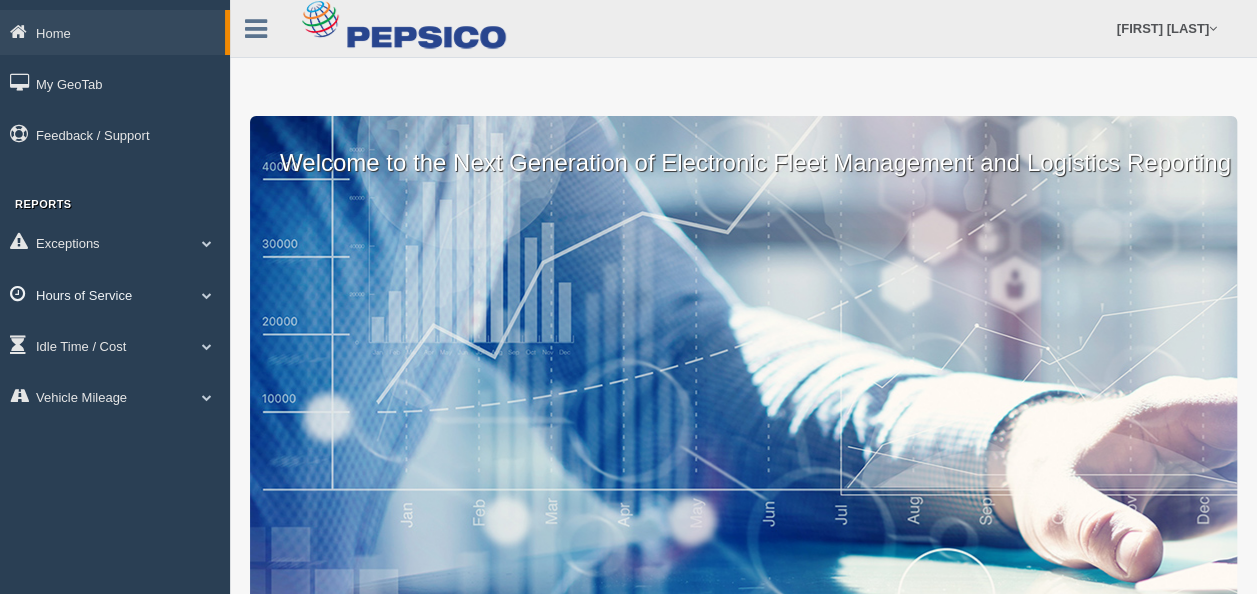 click at bounding box center (207, 243) 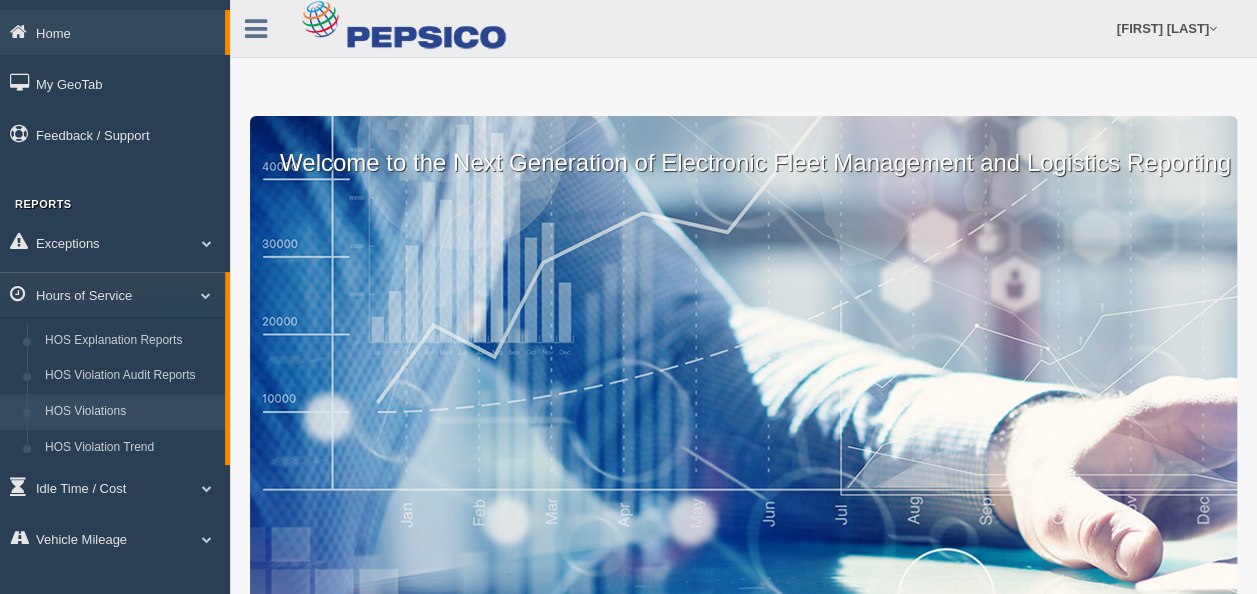 click on "HOS Violations" at bounding box center (130, 412) 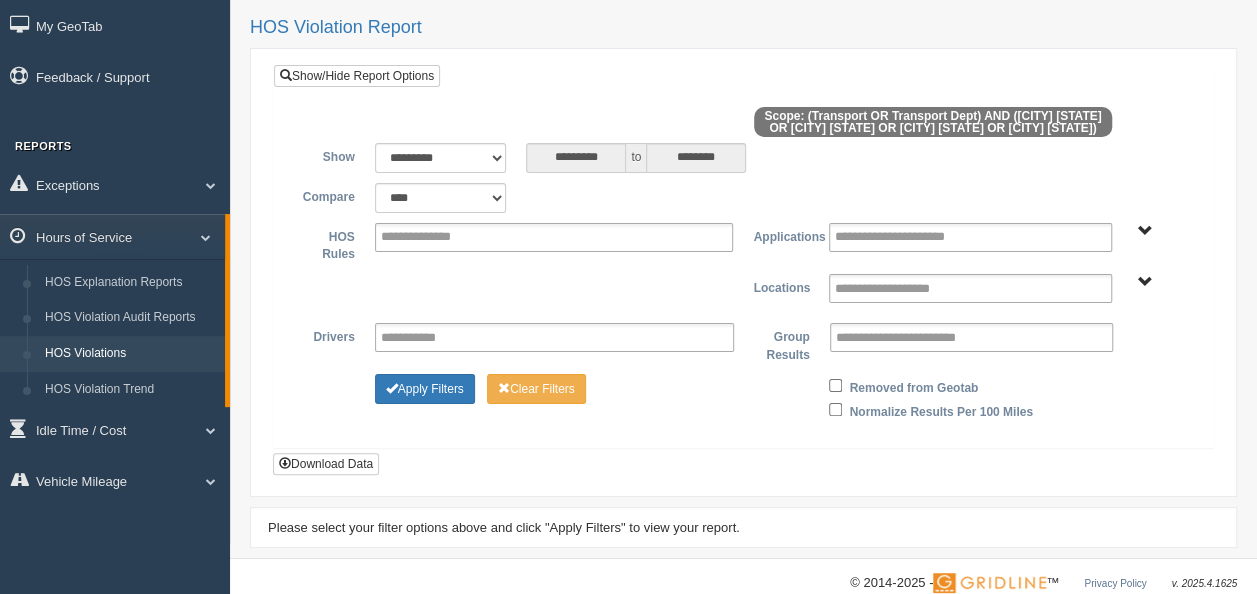 scroll, scrollTop: 88, scrollLeft: 0, axis: vertical 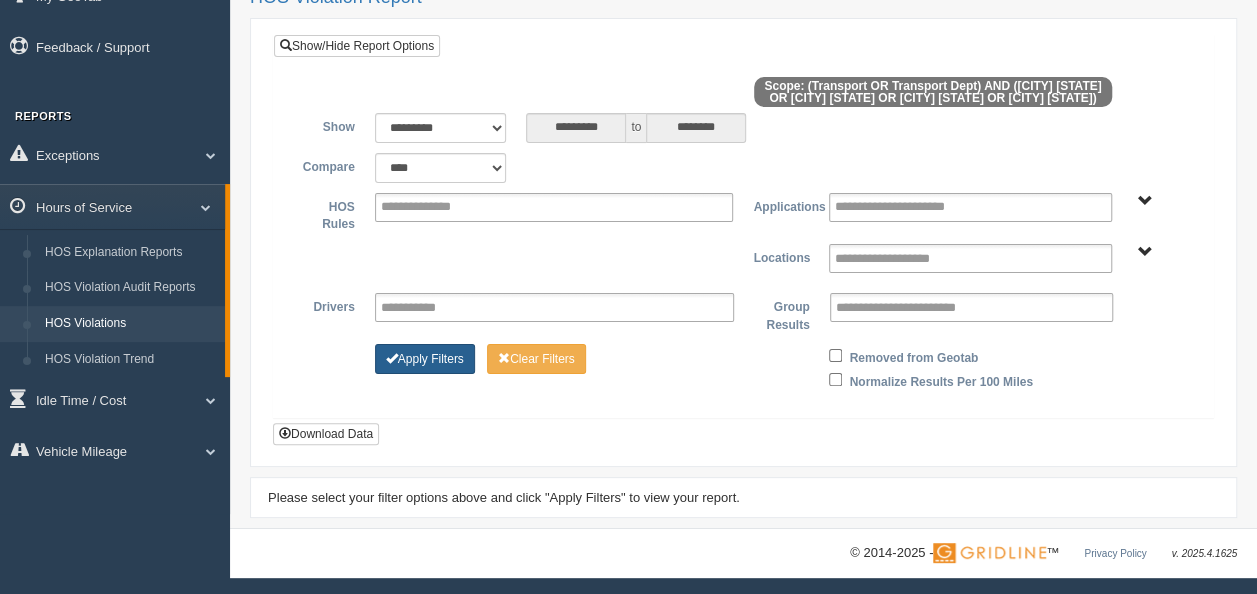 click on "Apply Filters" at bounding box center [425, 359] 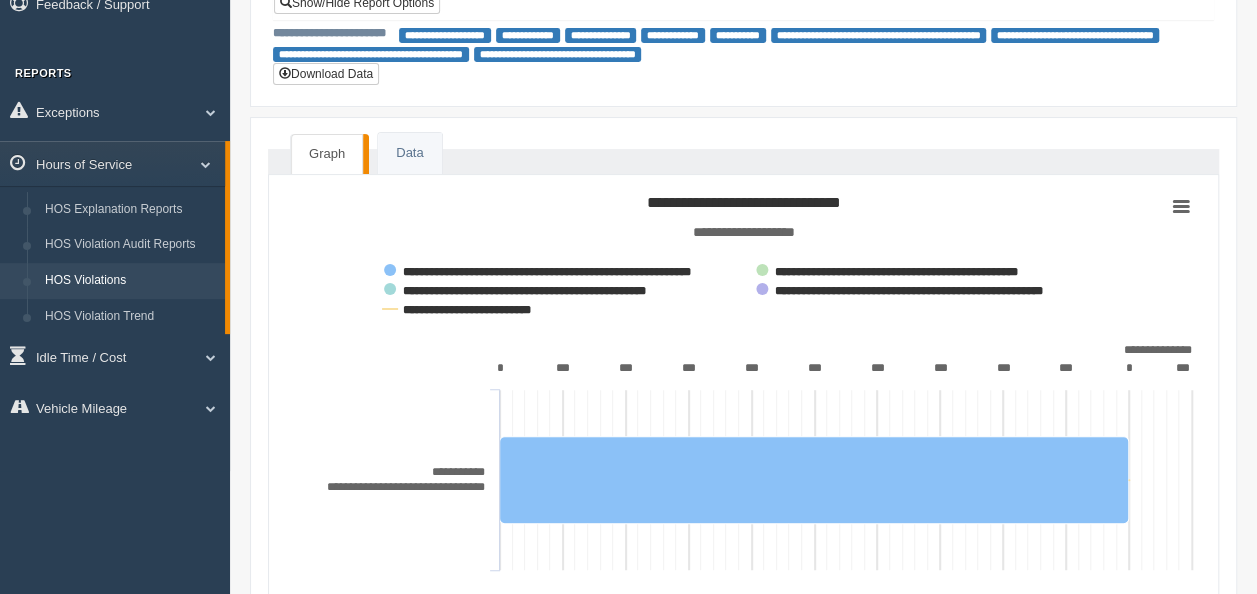 scroll, scrollTop: 0, scrollLeft: 0, axis: both 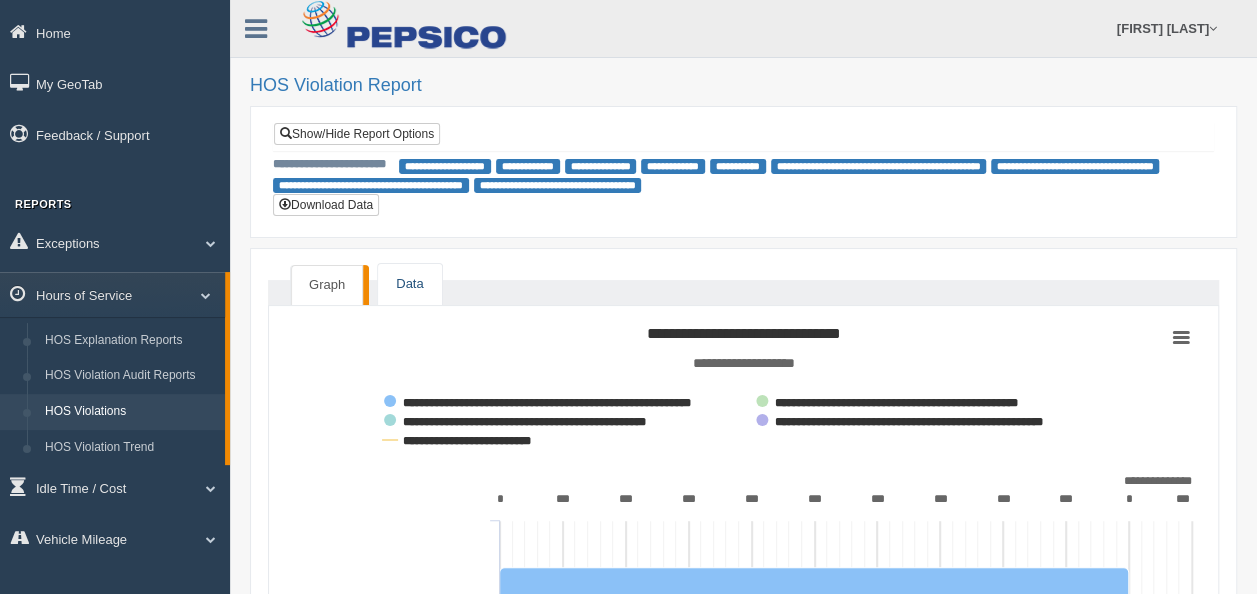 click on "Data" at bounding box center [409, 284] 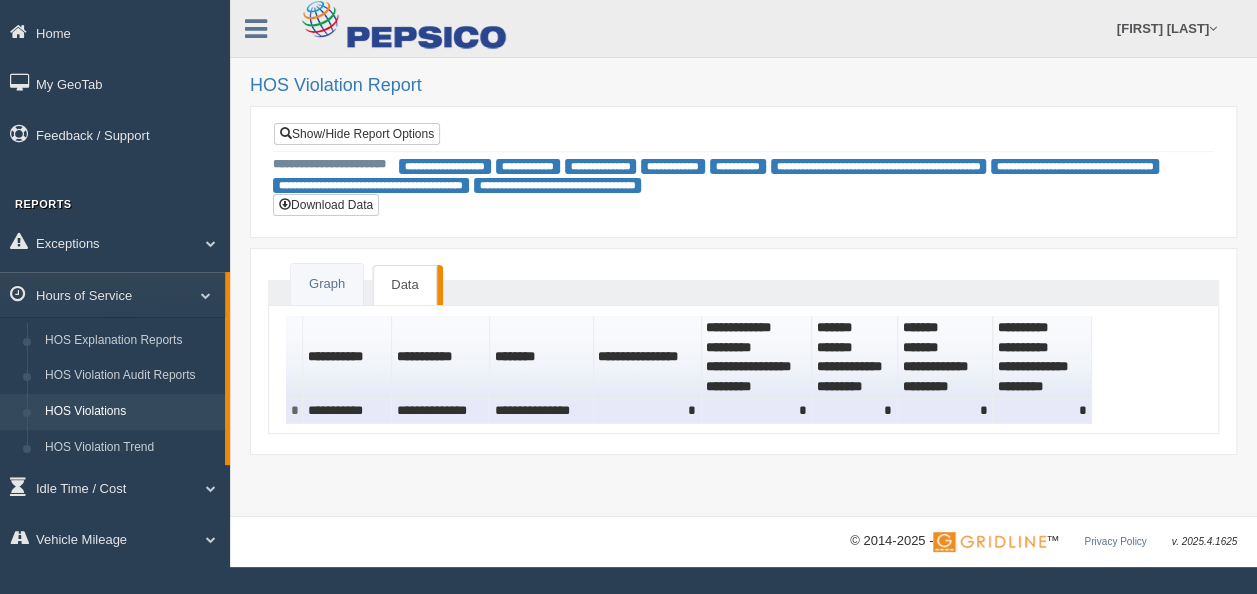click on "**********" at bounding box center (441, 411) 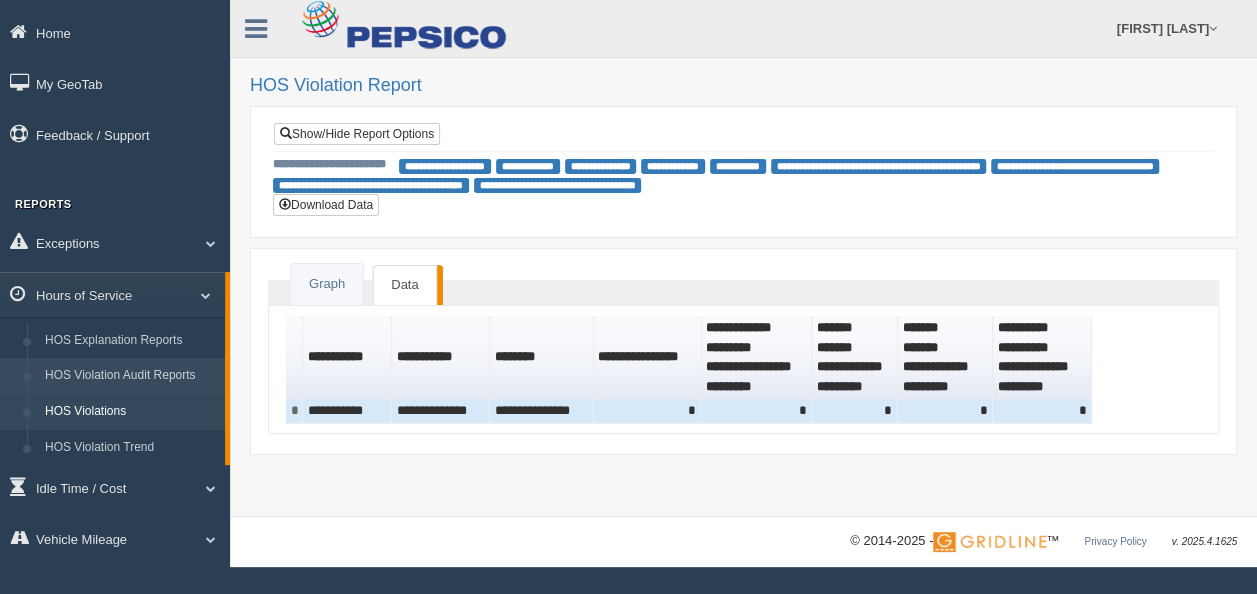 click on "HOS Violation Audit Reports" at bounding box center [130, 376] 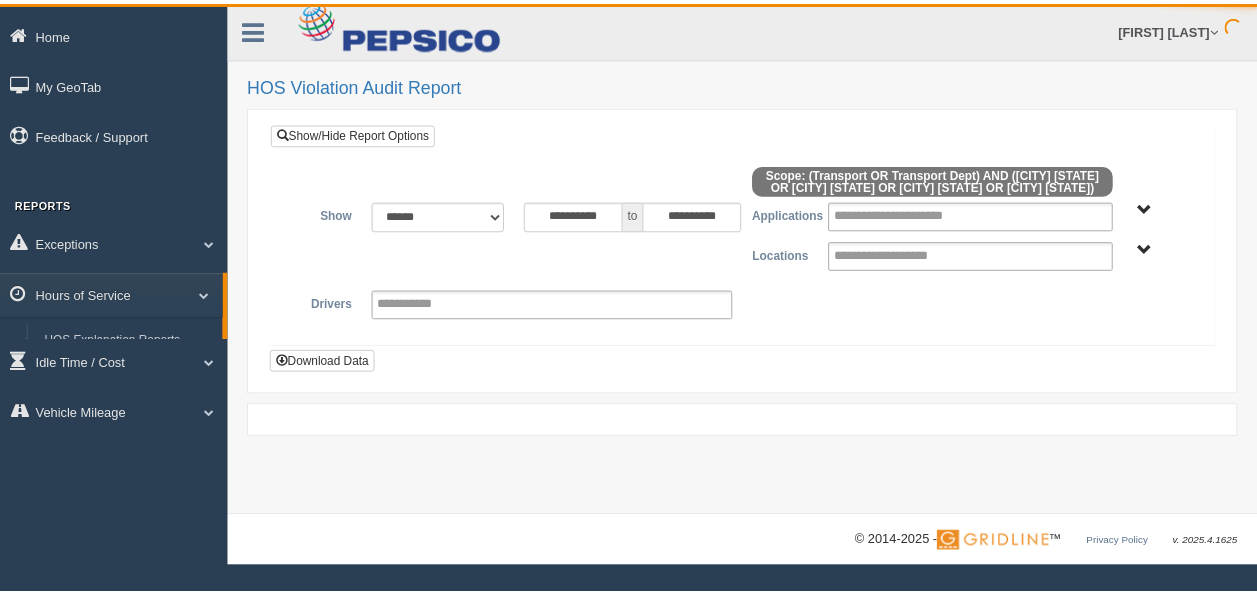 scroll, scrollTop: 0, scrollLeft: 0, axis: both 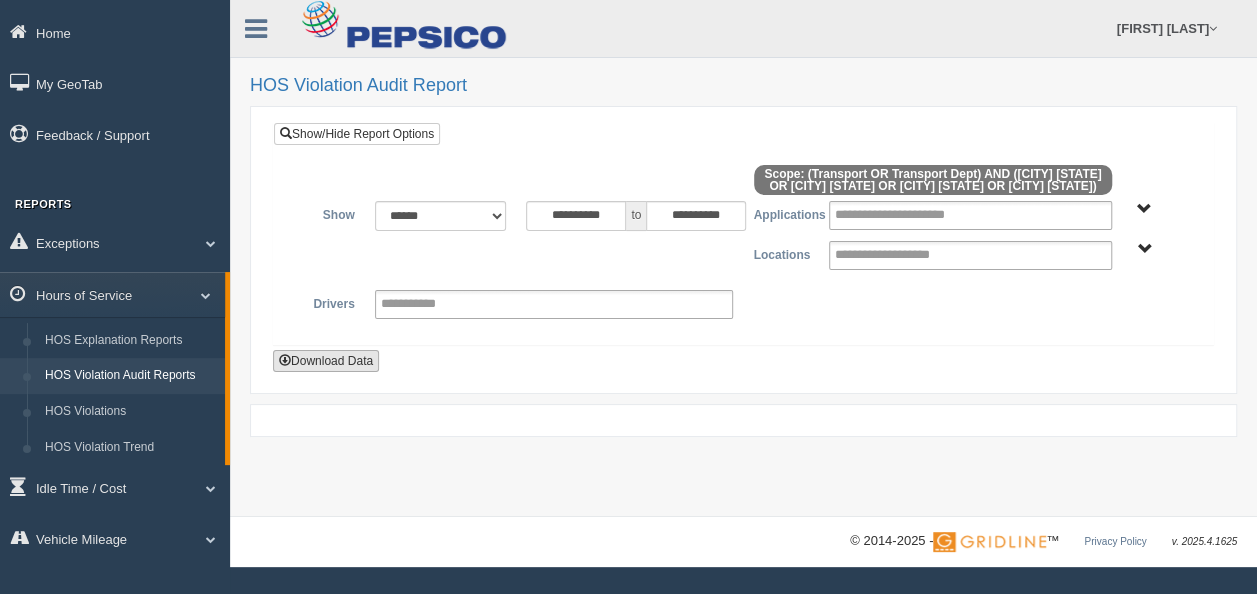 click on "Download Data" at bounding box center [326, 361] 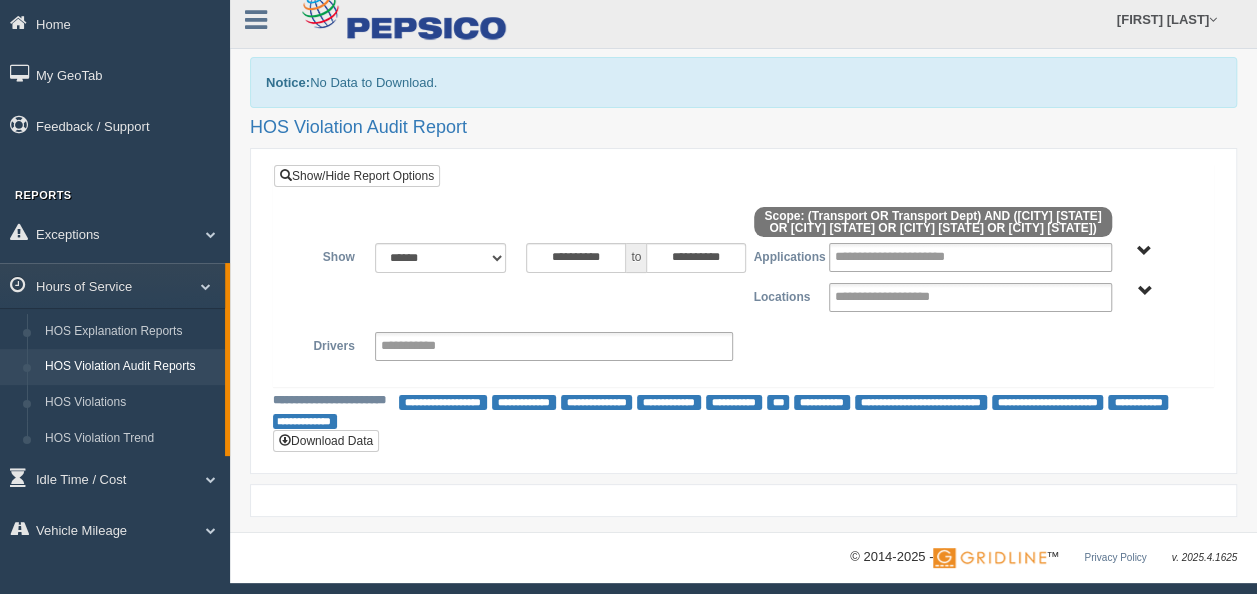 scroll, scrollTop: 11, scrollLeft: 0, axis: vertical 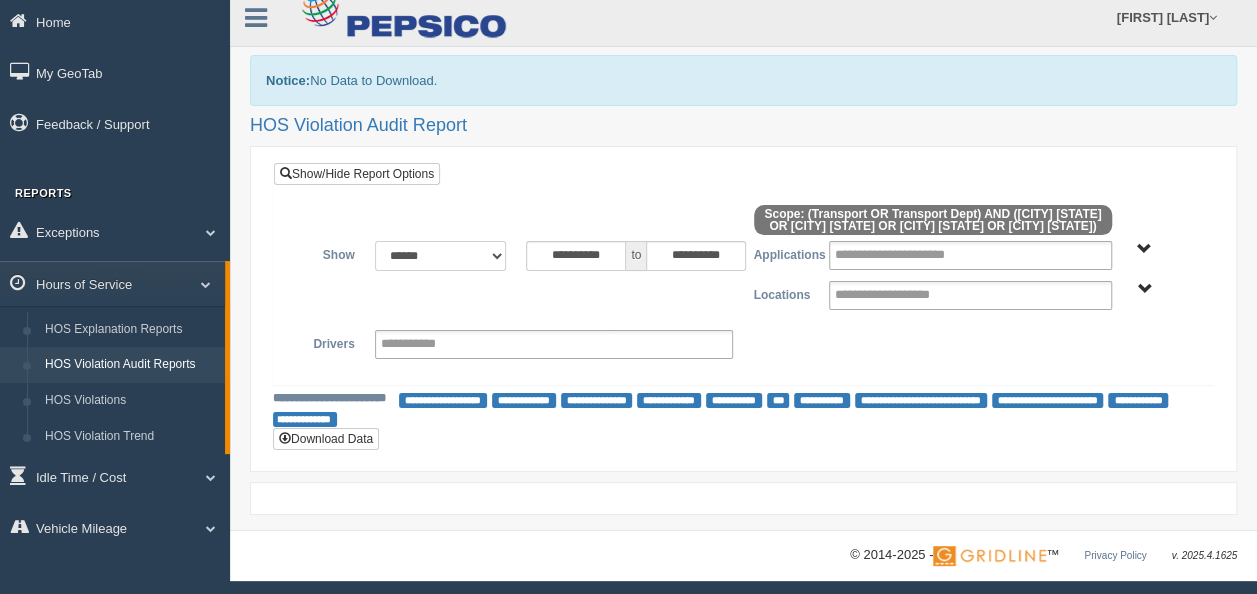 click on "**********" at bounding box center [441, 256] 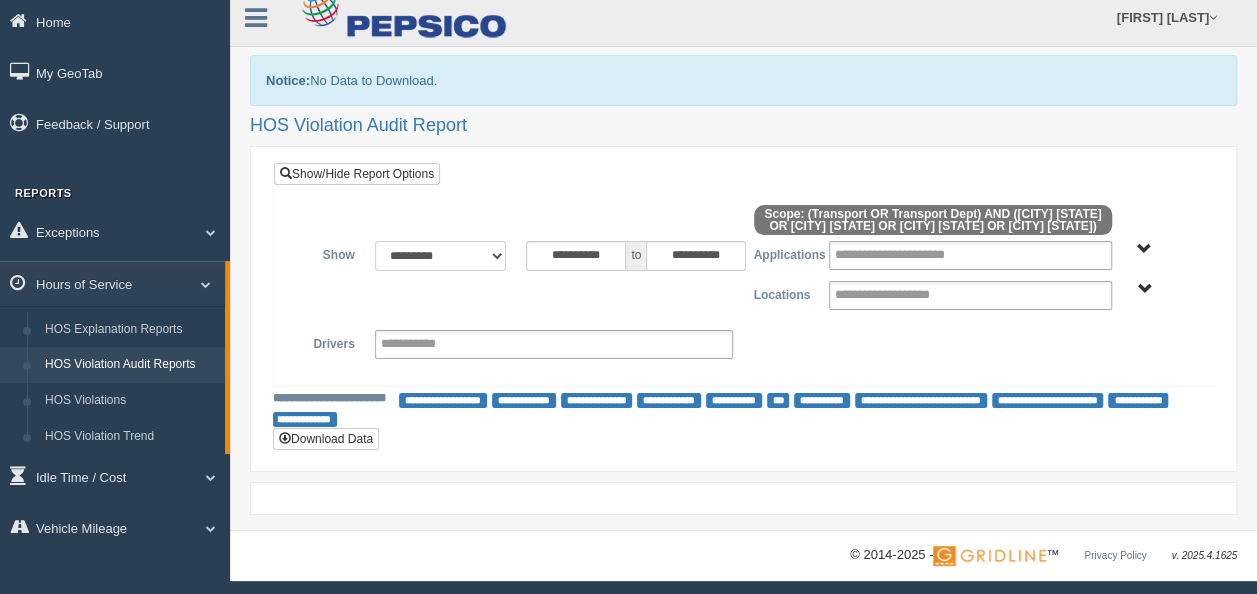 click on "**********" at bounding box center (441, 256) 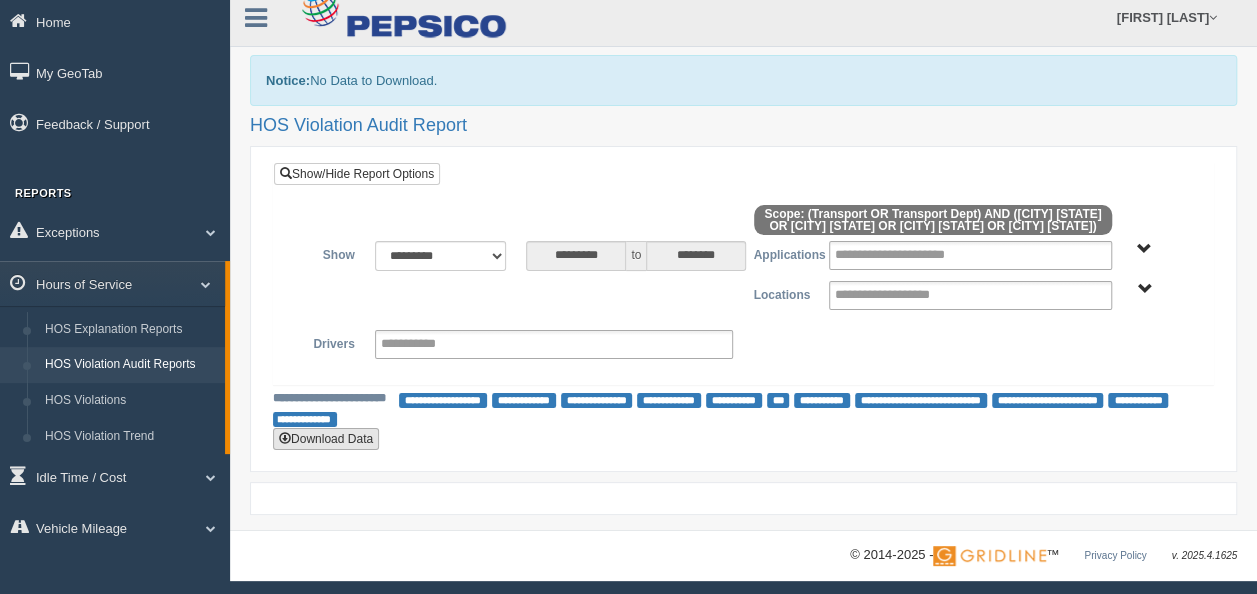 click on "Download Data" at bounding box center (326, 439) 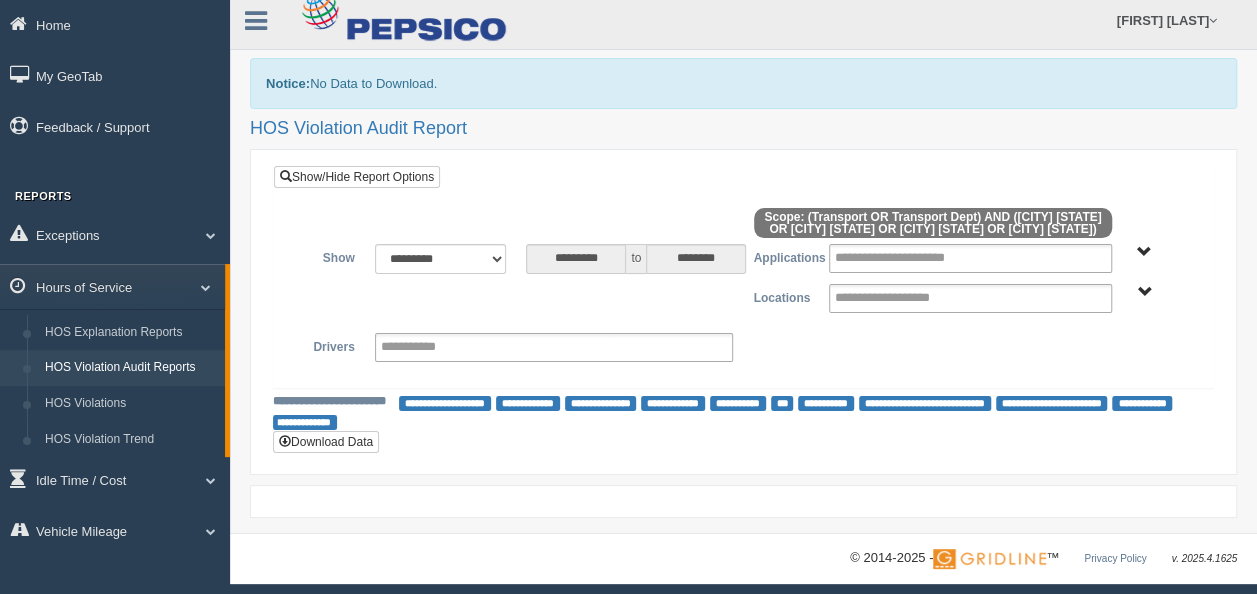 scroll, scrollTop: 11, scrollLeft: 0, axis: vertical 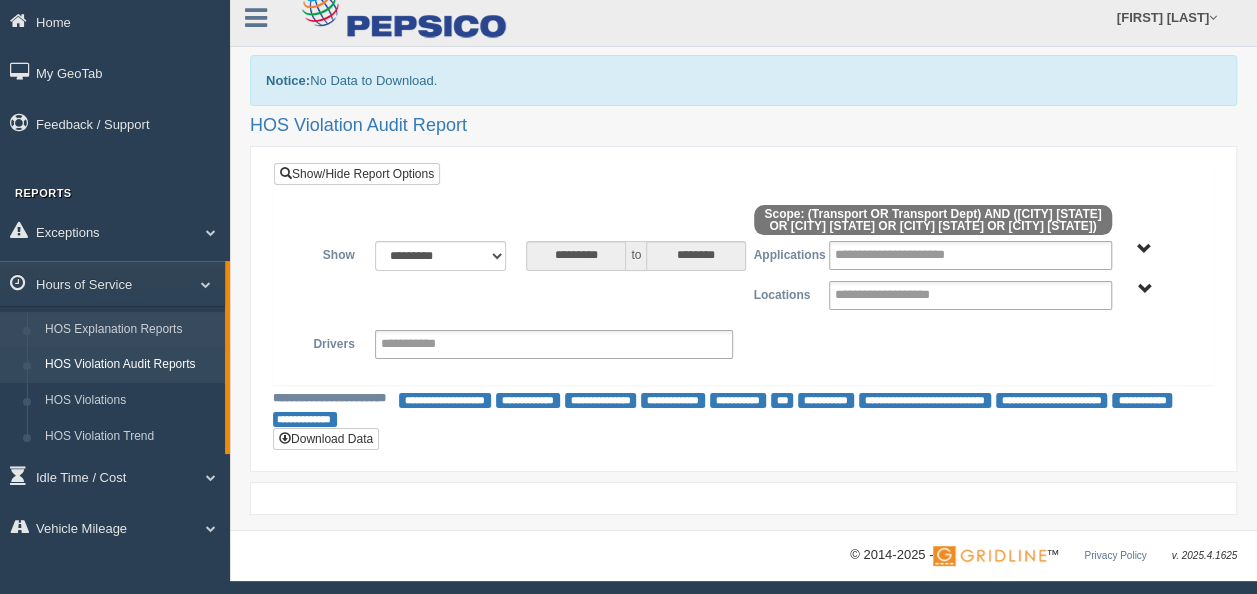 click on "HOS Explanation Reports" at bounding box center [130, 330] 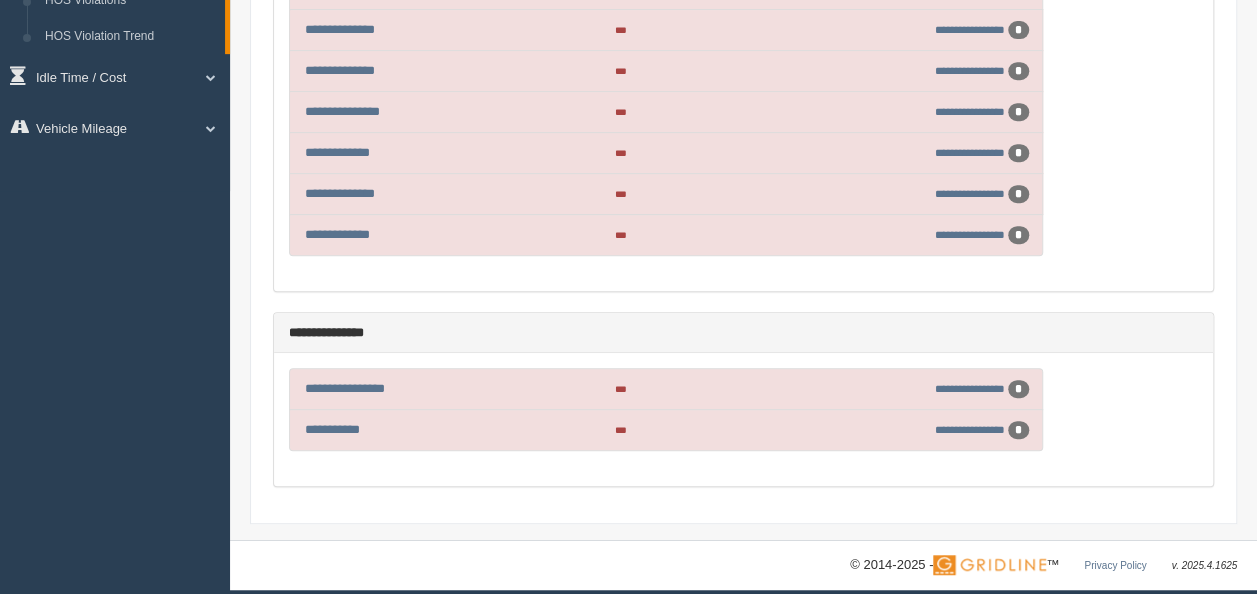 scroll, scrollTop: 414, scrollLeft: 0, axis: vertical 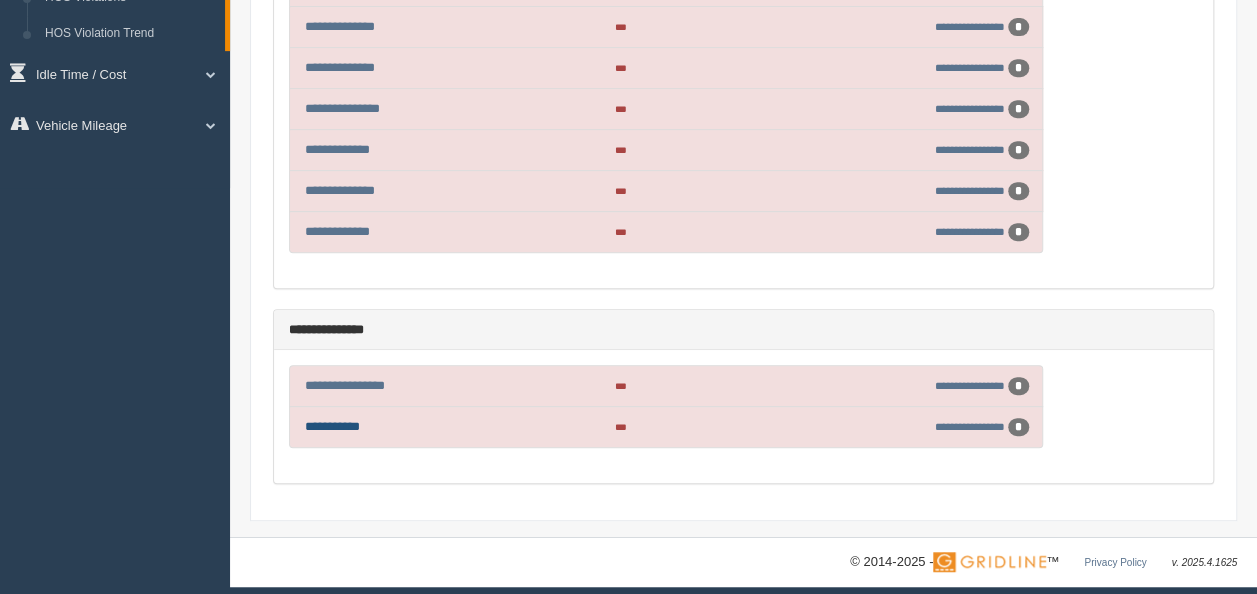 click on "**********" at bounding box center (332, 426) 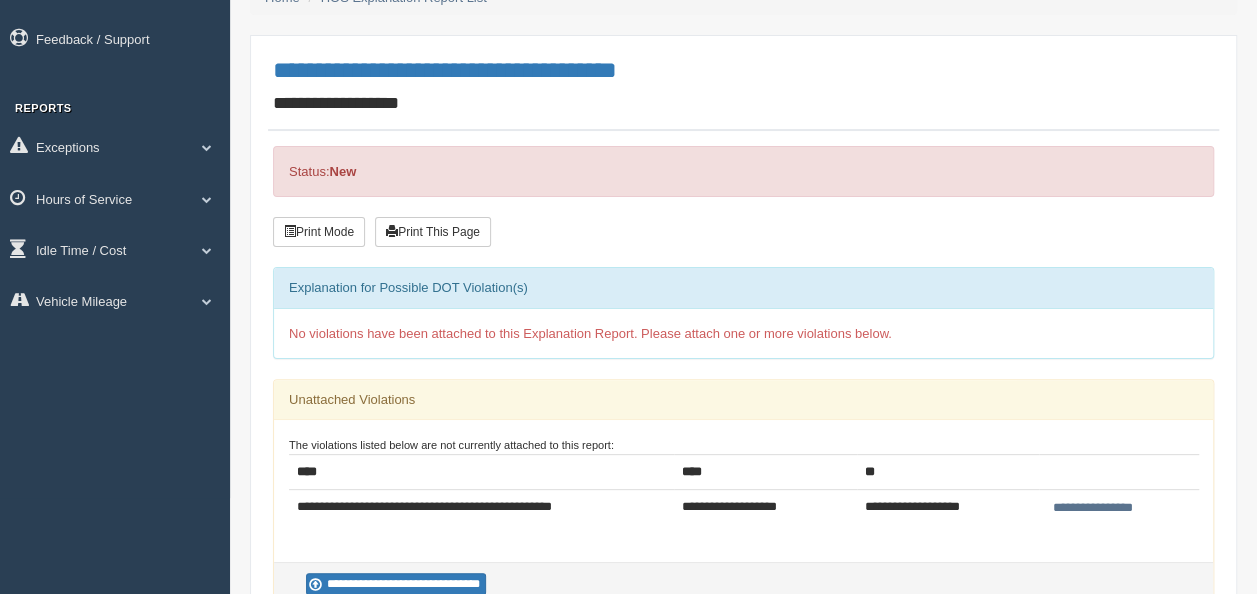 scroll, scrollTop: 300, scrollLeft: 0, axis: vertical 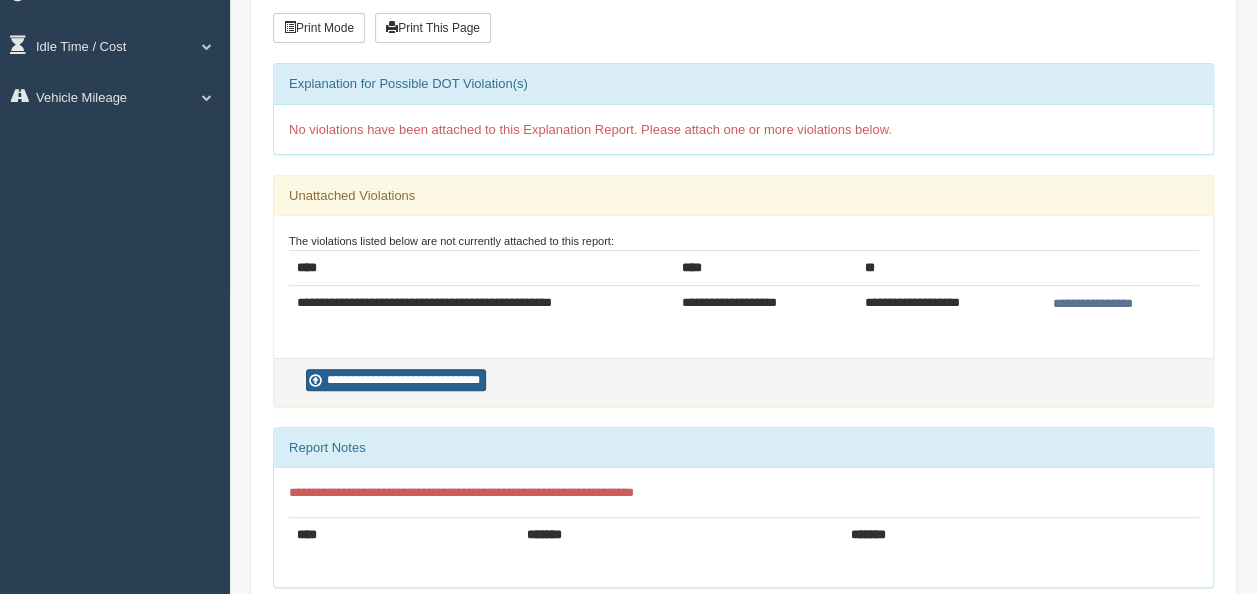 click on "**********" at bounding box center [396, 380] 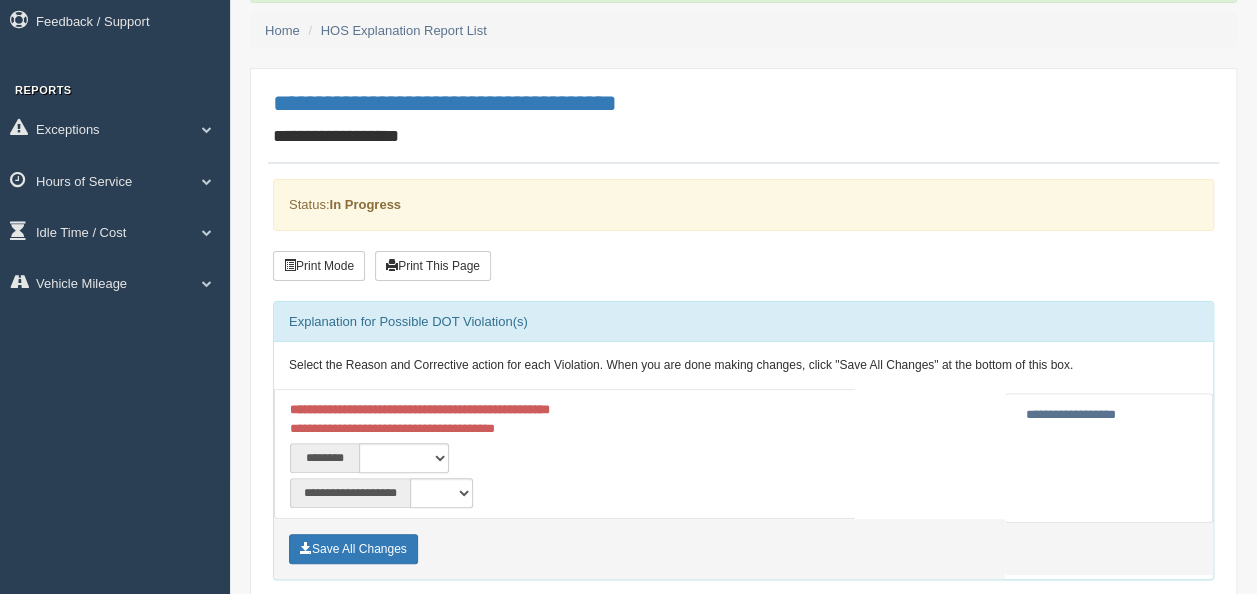 scroll, scrollTop: 300, scrollLeft: 0, axis: vertical 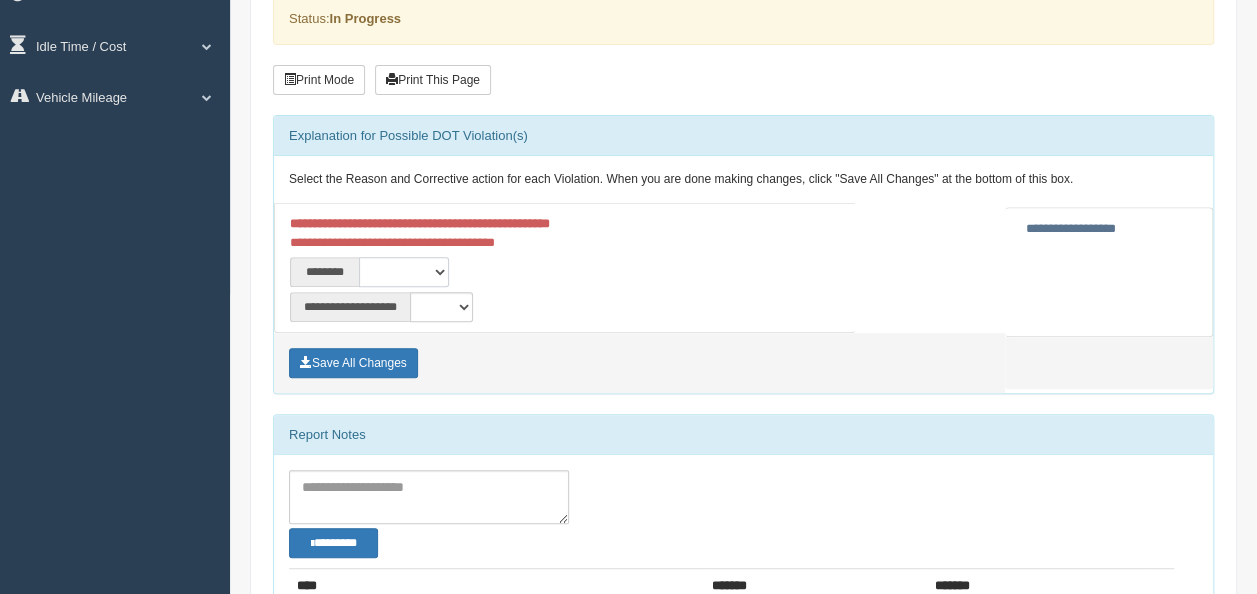 click on "**********" at bounding box center [404, 272] 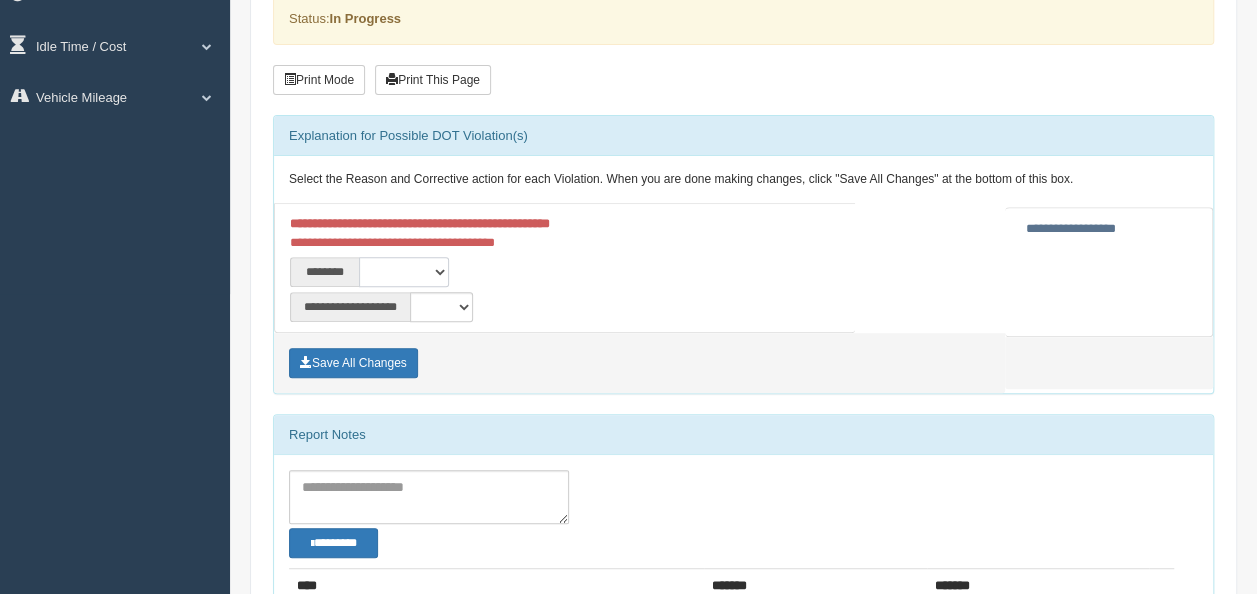 select on "***" 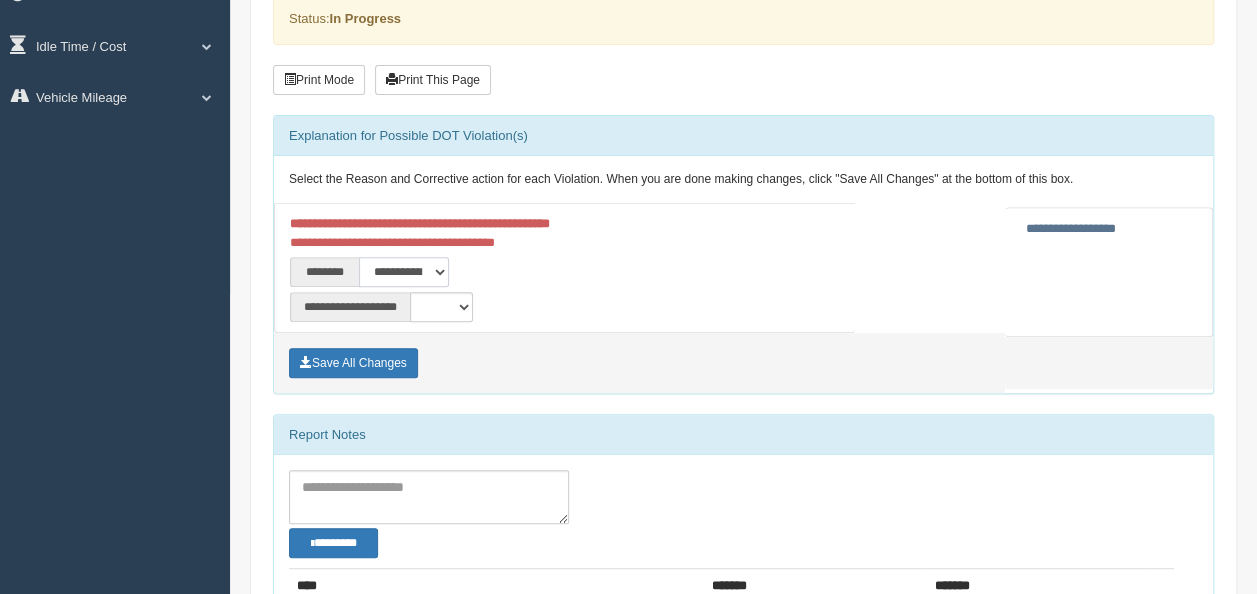 click on "**********" at bounding box center [404, 272] 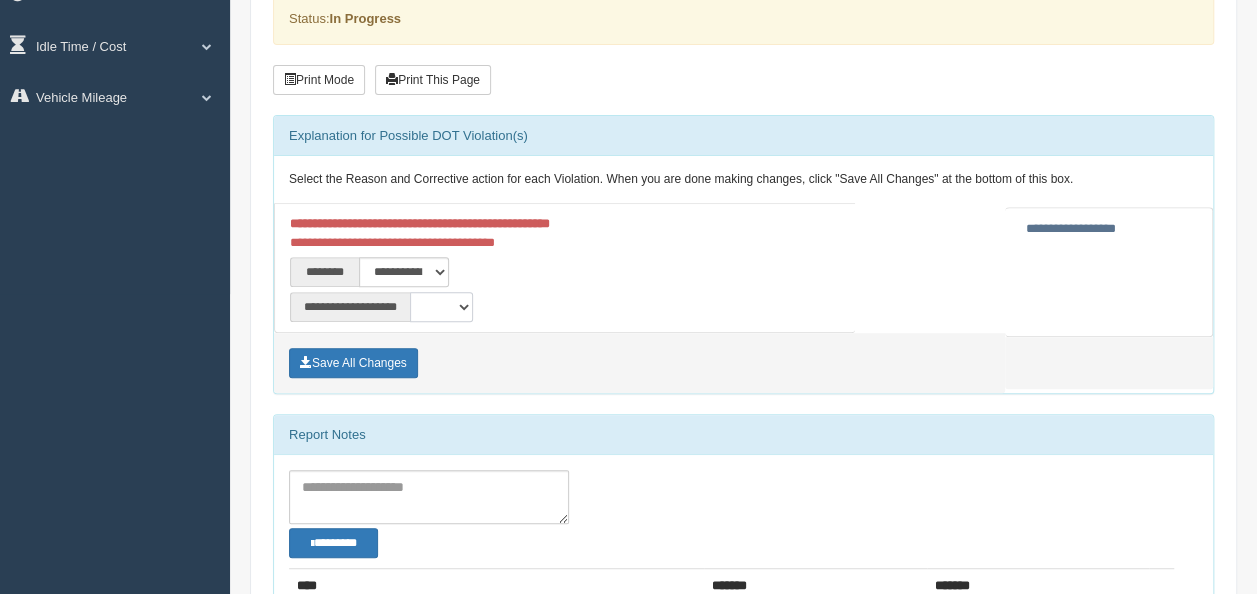 click on "**********" at bounding box center (441, 307) 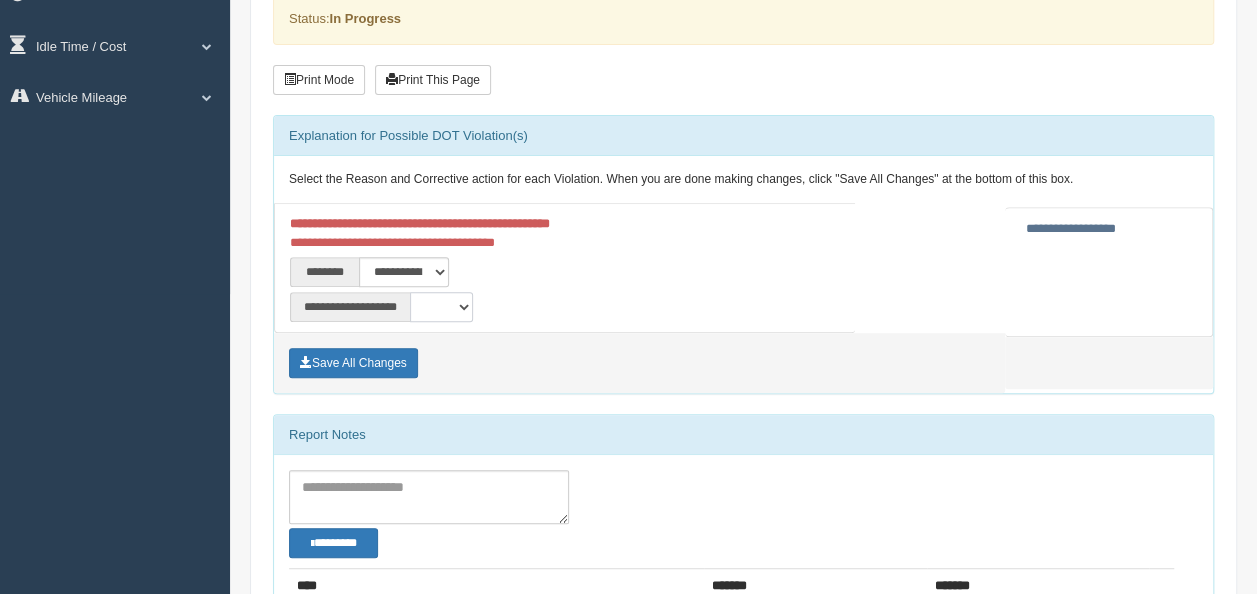 select on "*" 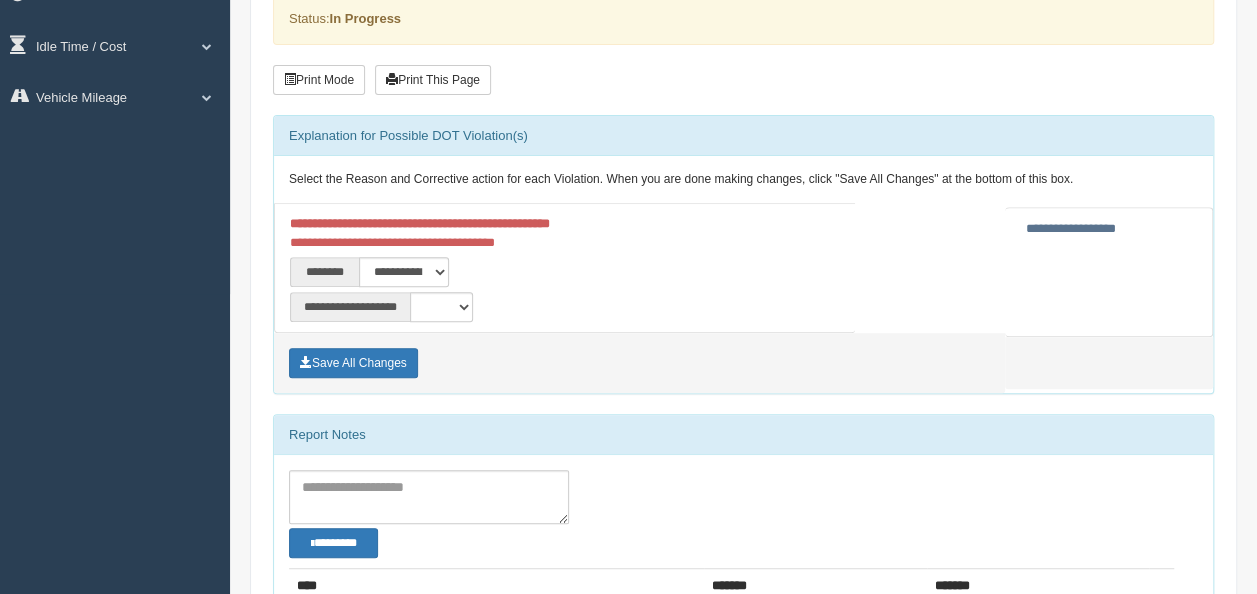 click on "**********" at bounding box center (422, 272) 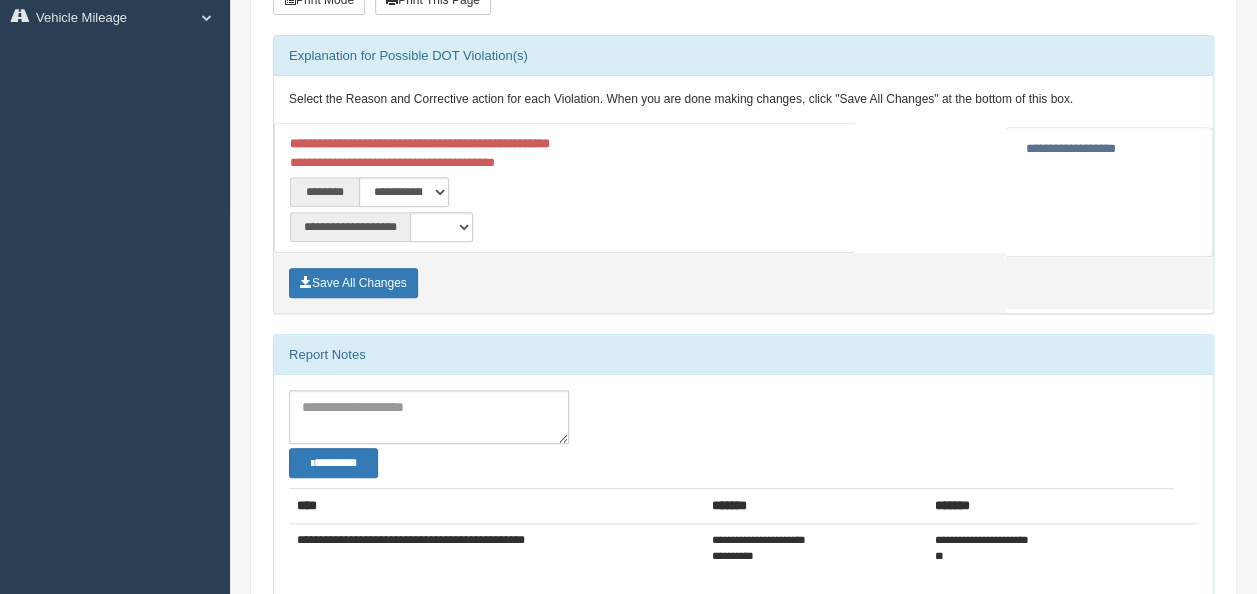 scroll, scrollTop: 500, scrollLeft: 0, axis: vertical 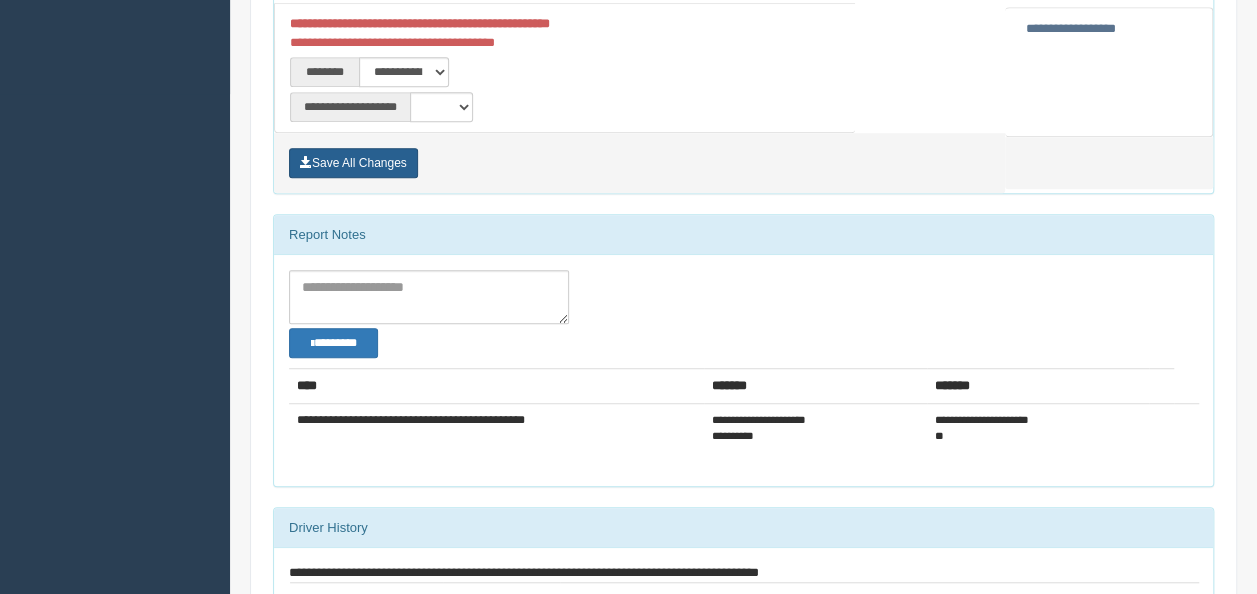 click on "Save All Changes" at bounding box center (353, 163) 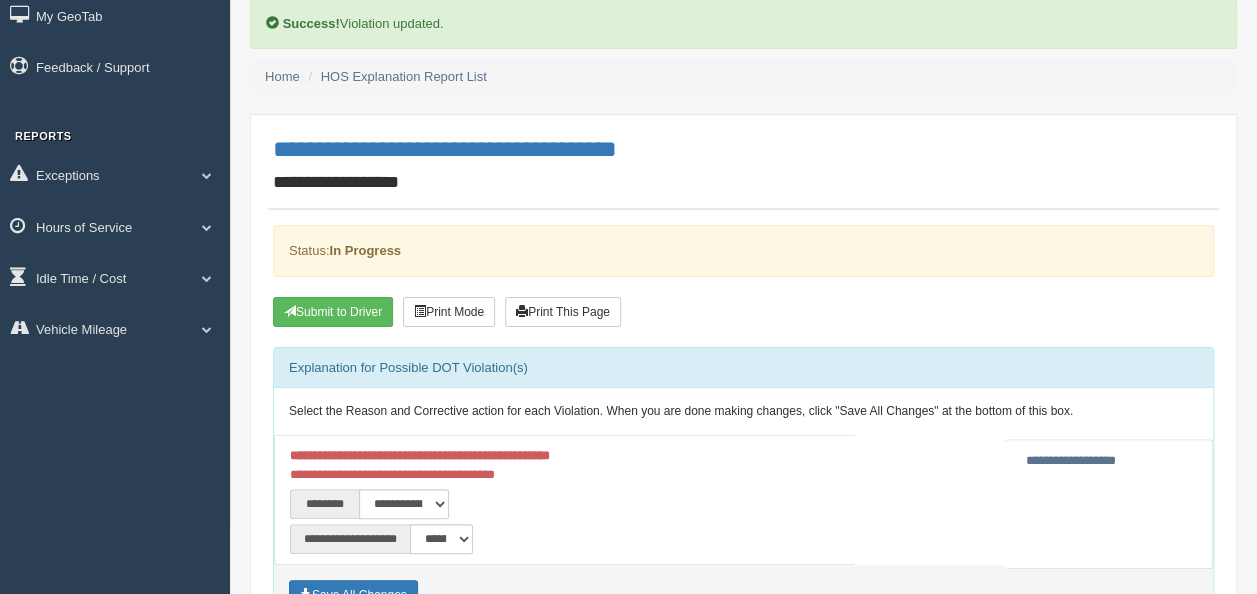 scroll, scrollTop: 0, scrollLeft: 0, axis: both 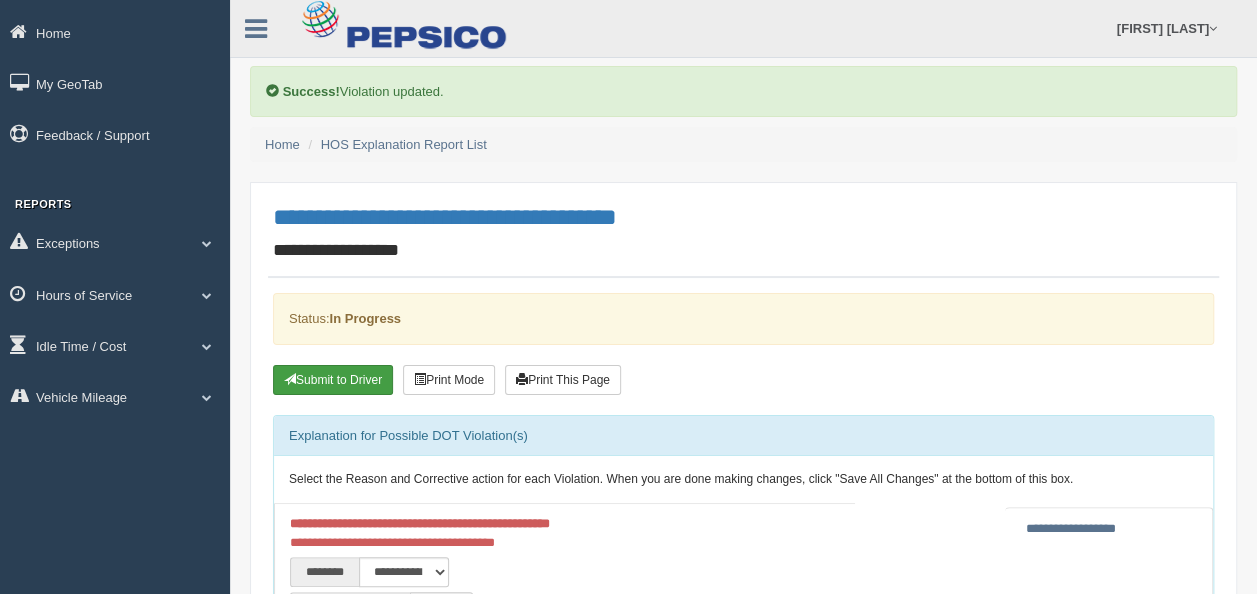 click on "Submit to Driver" at bounding box center (333, 380) 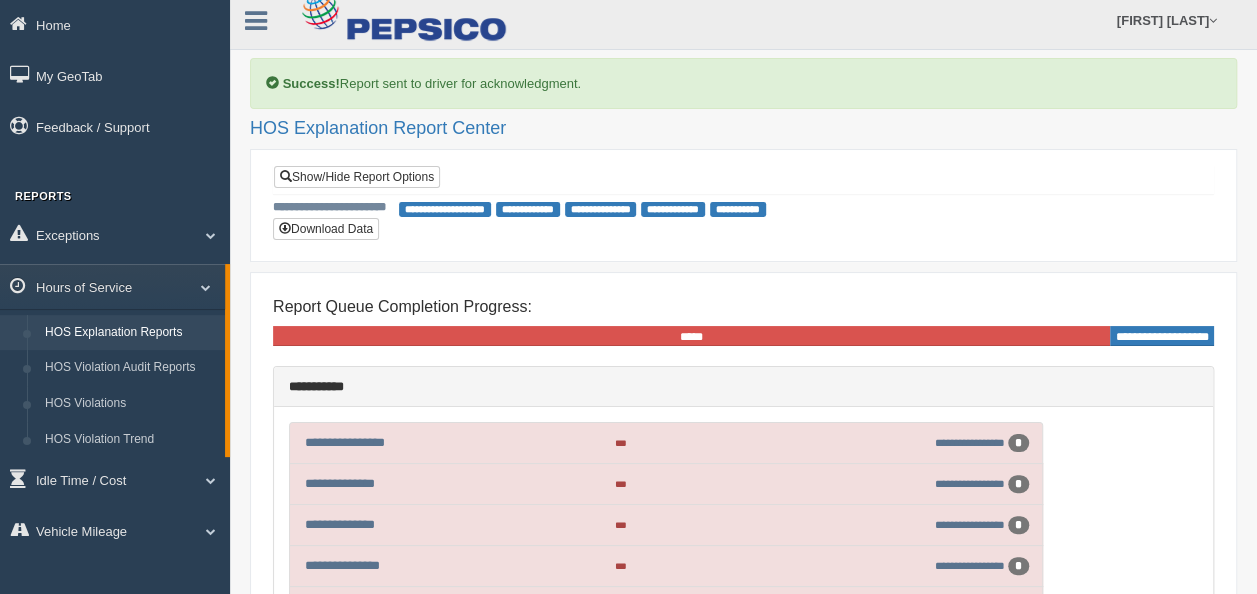 scroll, scrollTop: 0, scrollLeft: 0, axis: both 